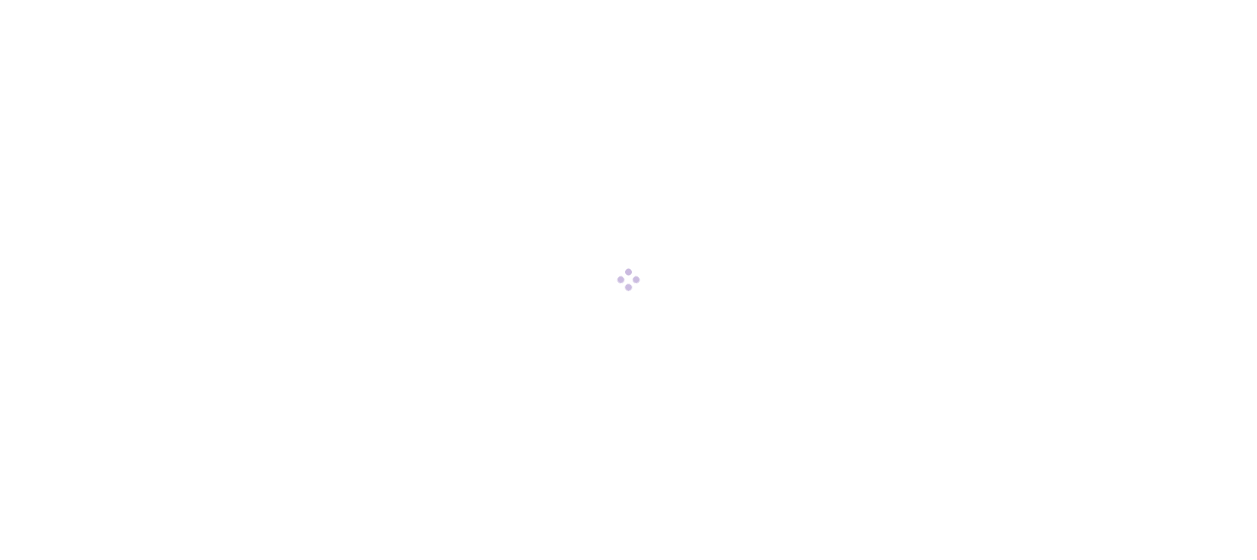 scroll, scrollTop: 0, scrollLeft: 0, axis: both 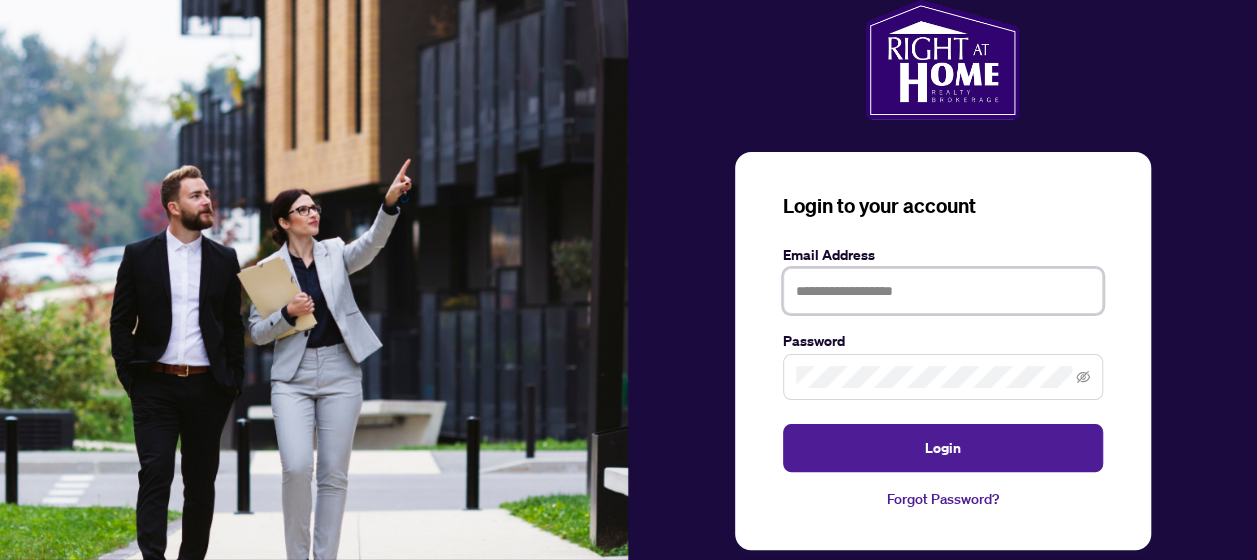 click at bounding box center [943, 291] 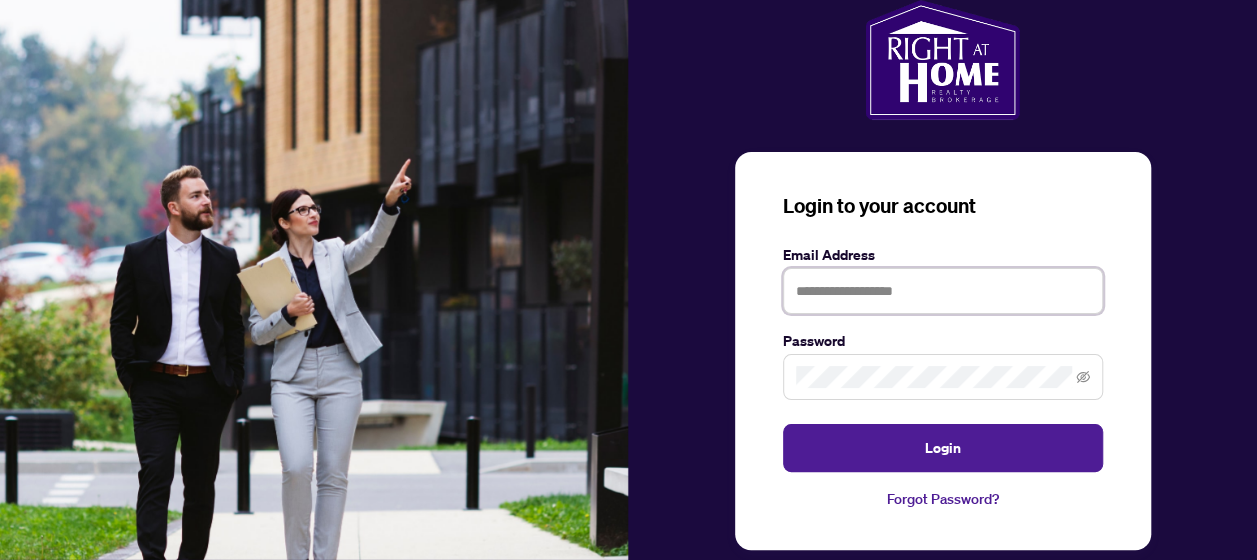 type on "**********" 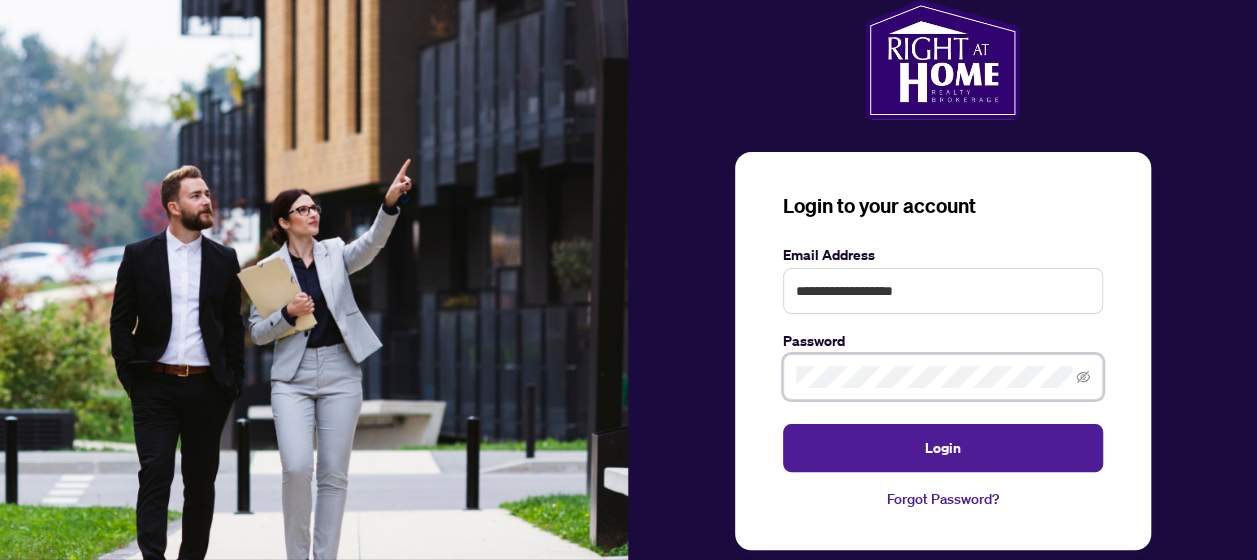 click on "Login" at bounding box center [943, 448] 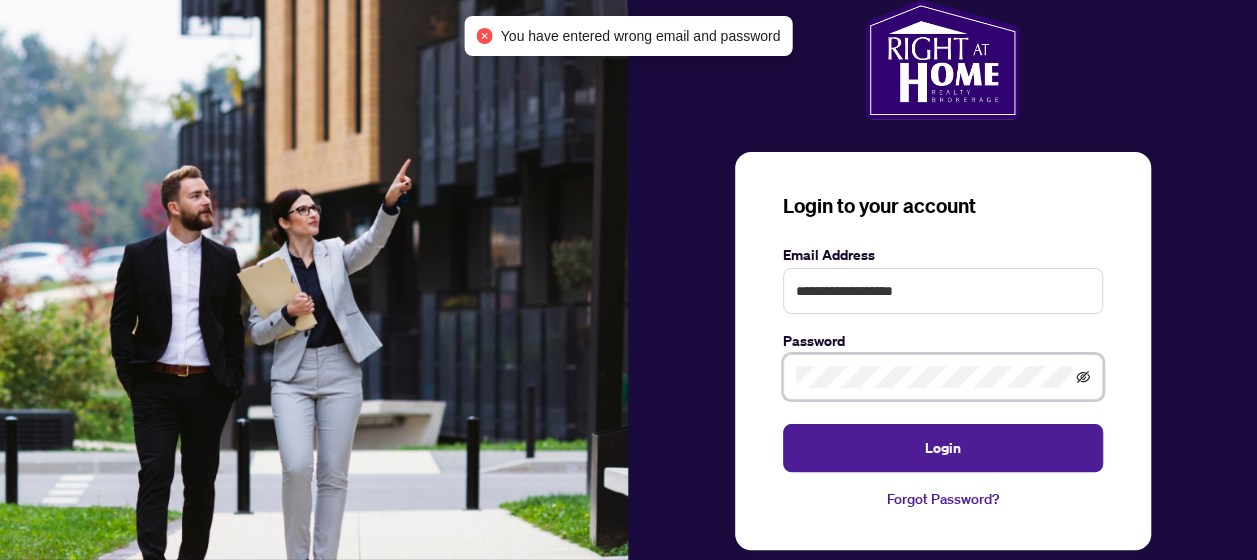 click 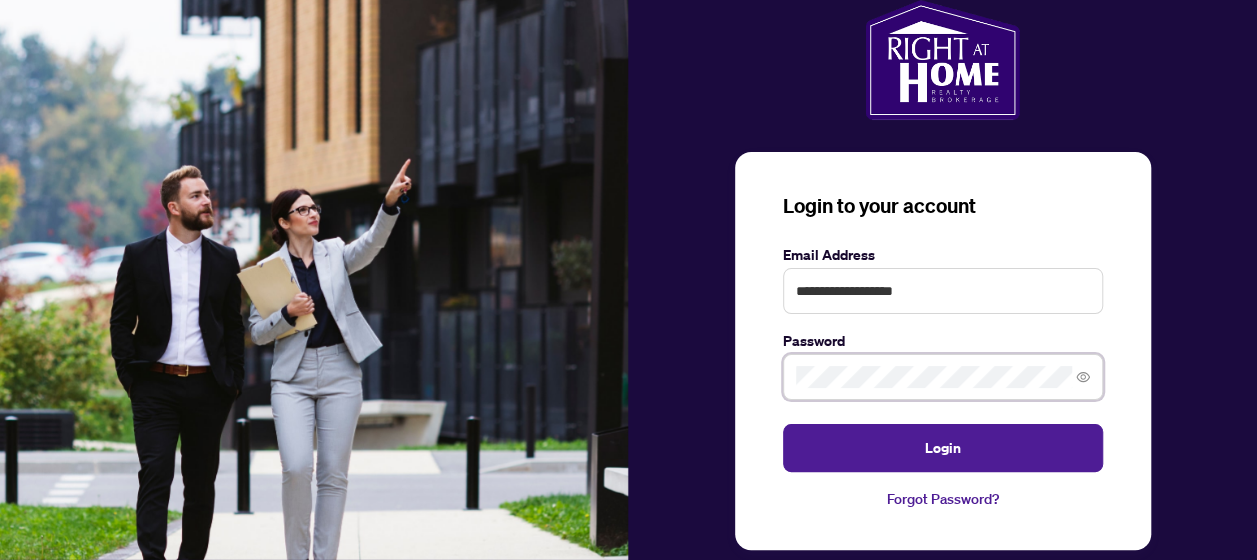 click on "Login" at bounding box center [943, 448] 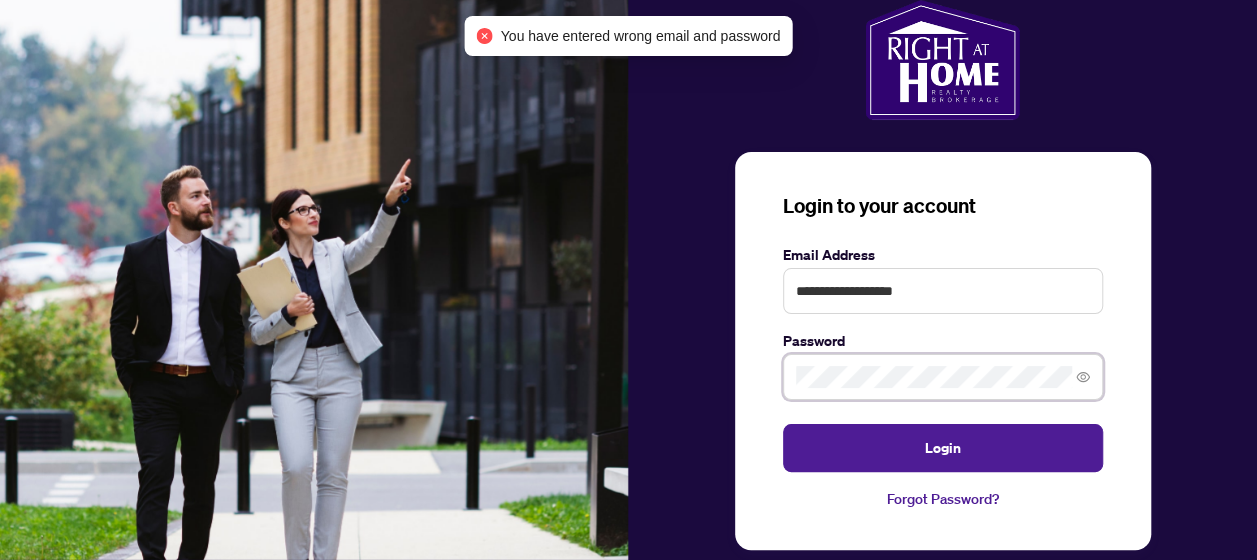 scroll, scrollTop: 34, scrollLeft: 0, axis: vertical 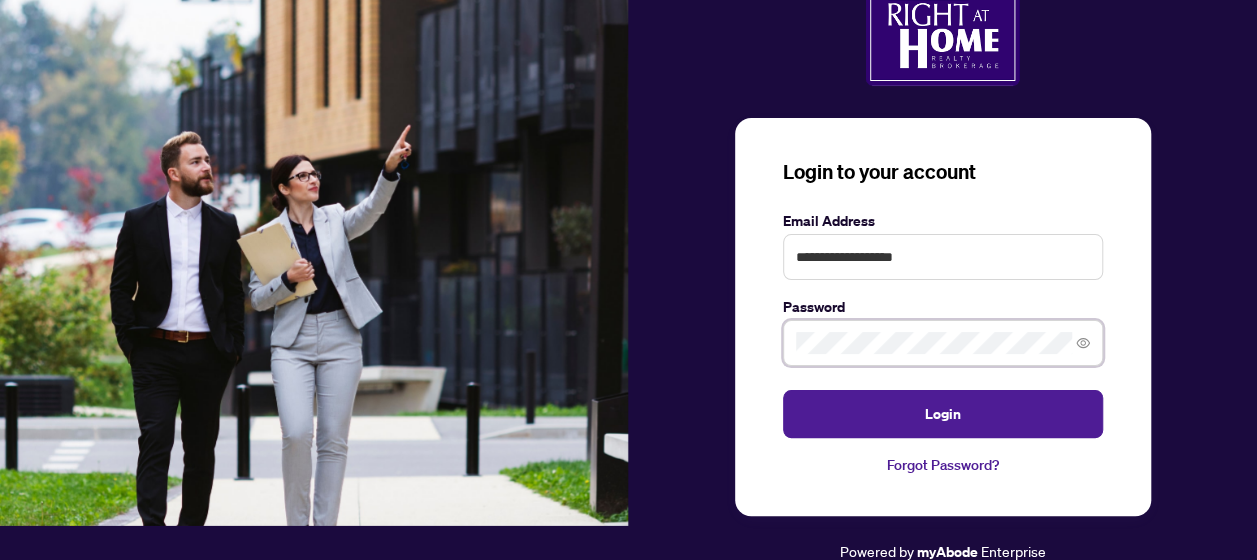 click on "Login" at bounding box center [943, 414] 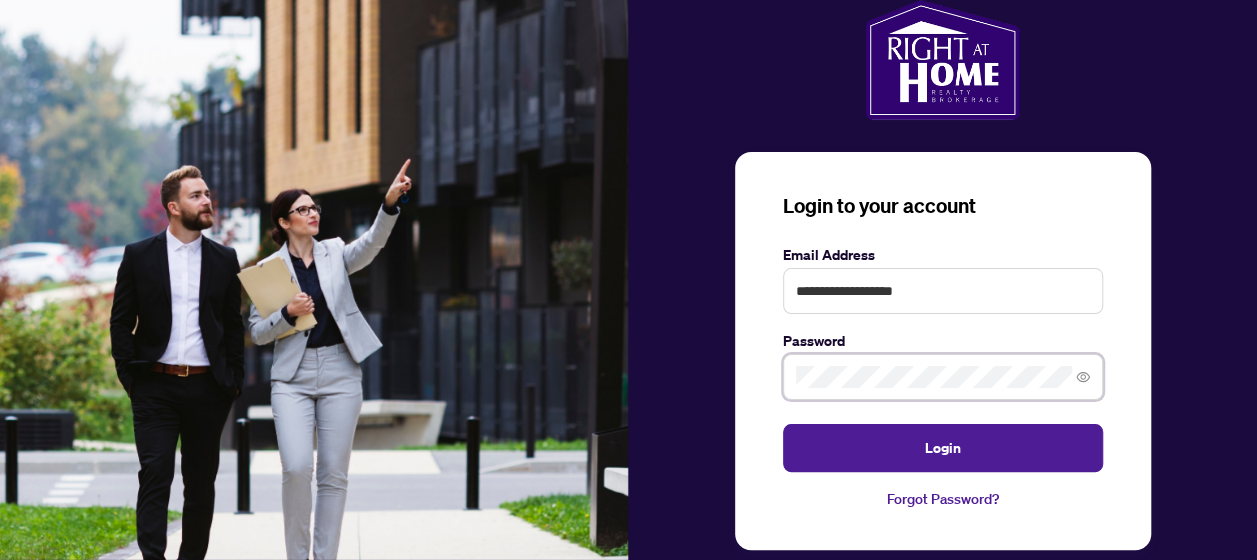scroll, scrollTop: 34, scrollLeft: 0, axis: vertical 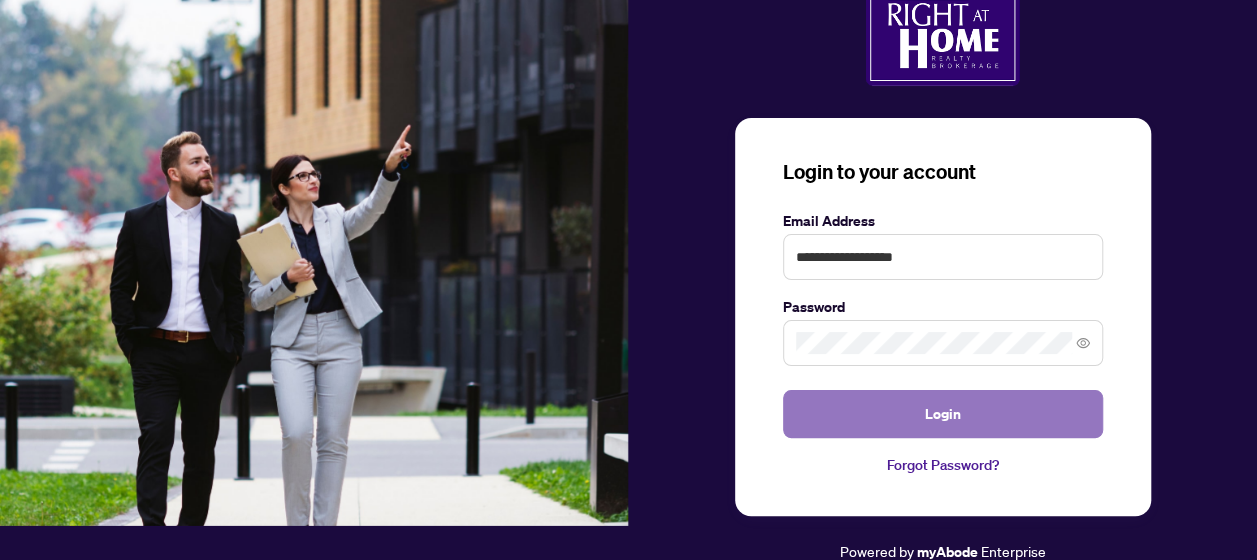 click on "Login" at bounding box center (943, 414) 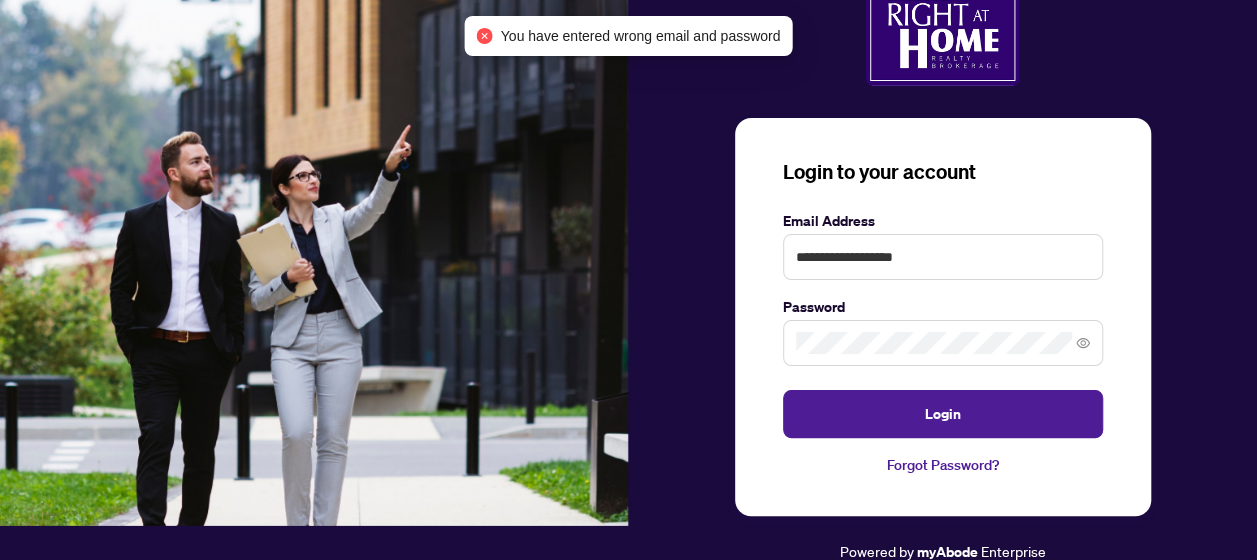 click on "Forgot Password?" at bounding box center [943, 465] 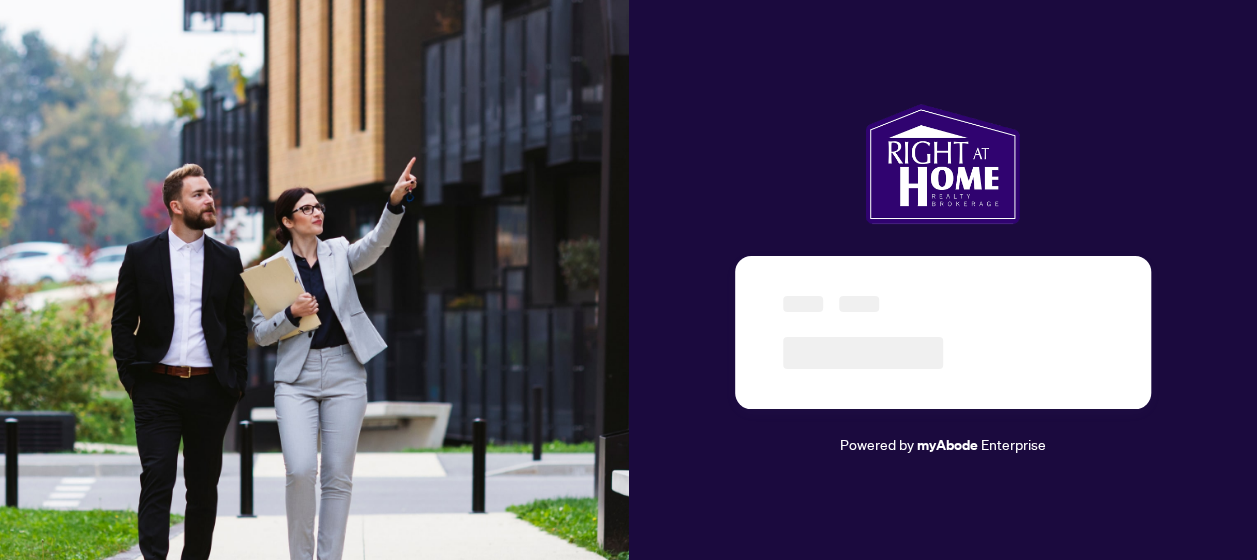 scroll, scrollTop: 0, scrollLeft: 0, axis: both 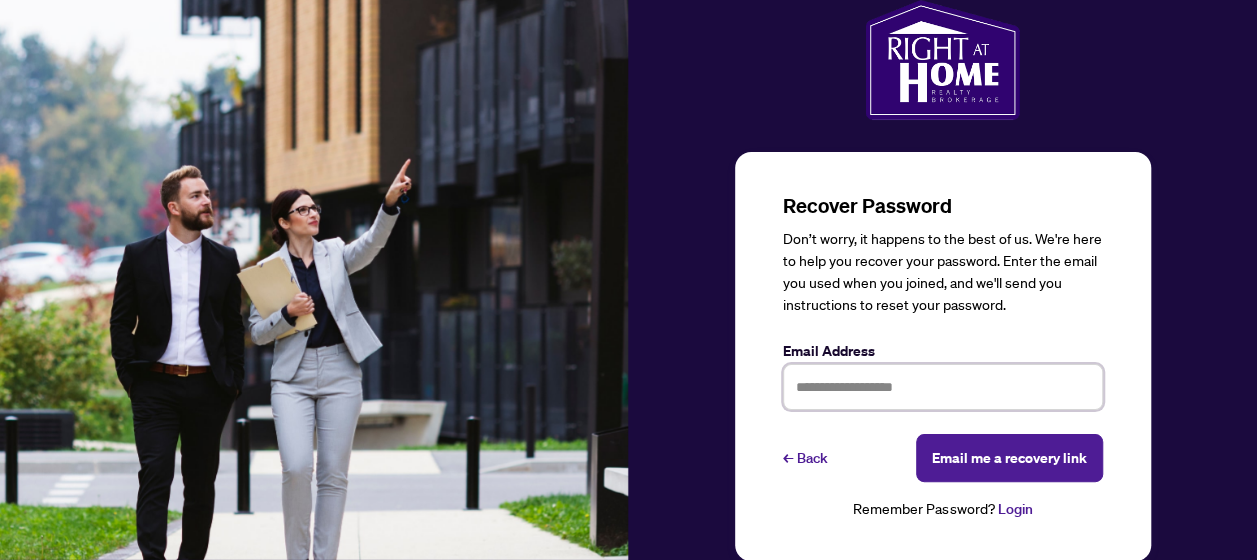click at bounding box center [943, 387] 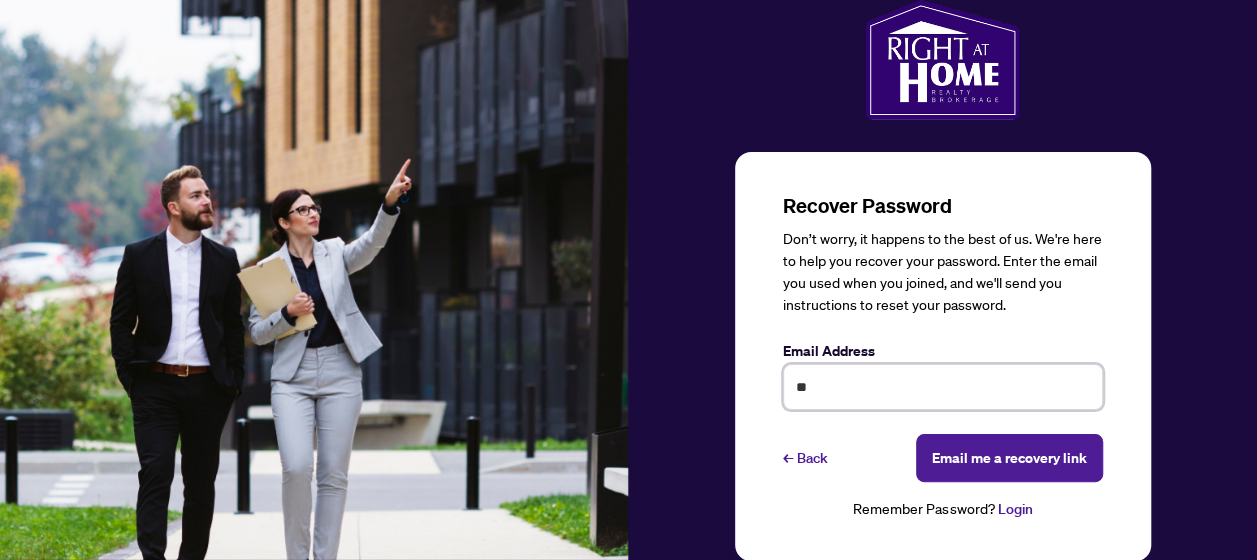 type on "**********" 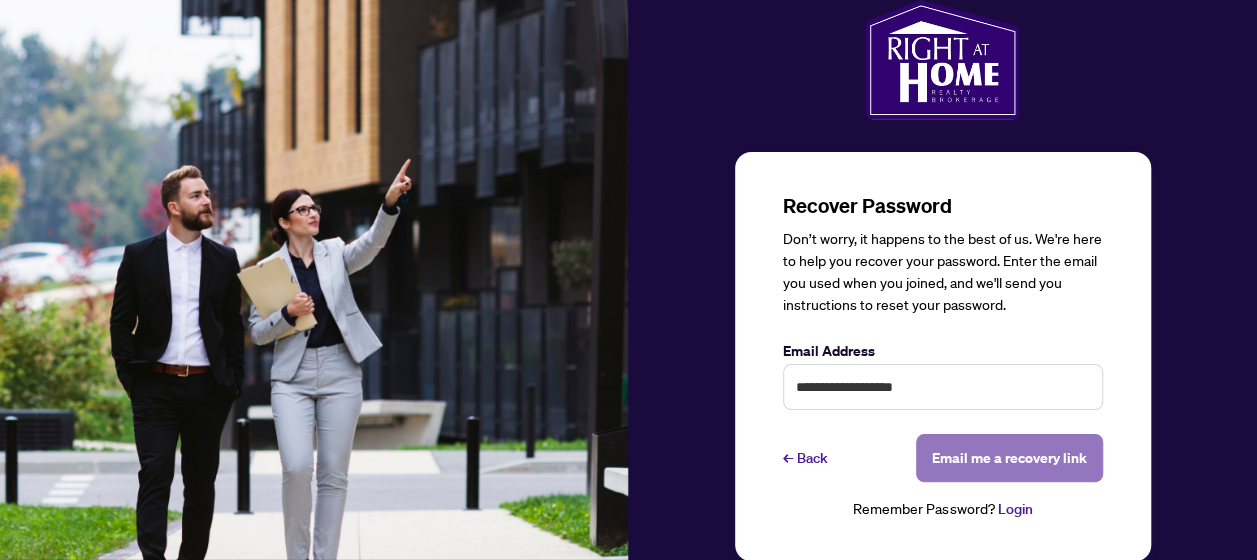 click on "Email me a recovery link" at bounding box center [1009, 458] 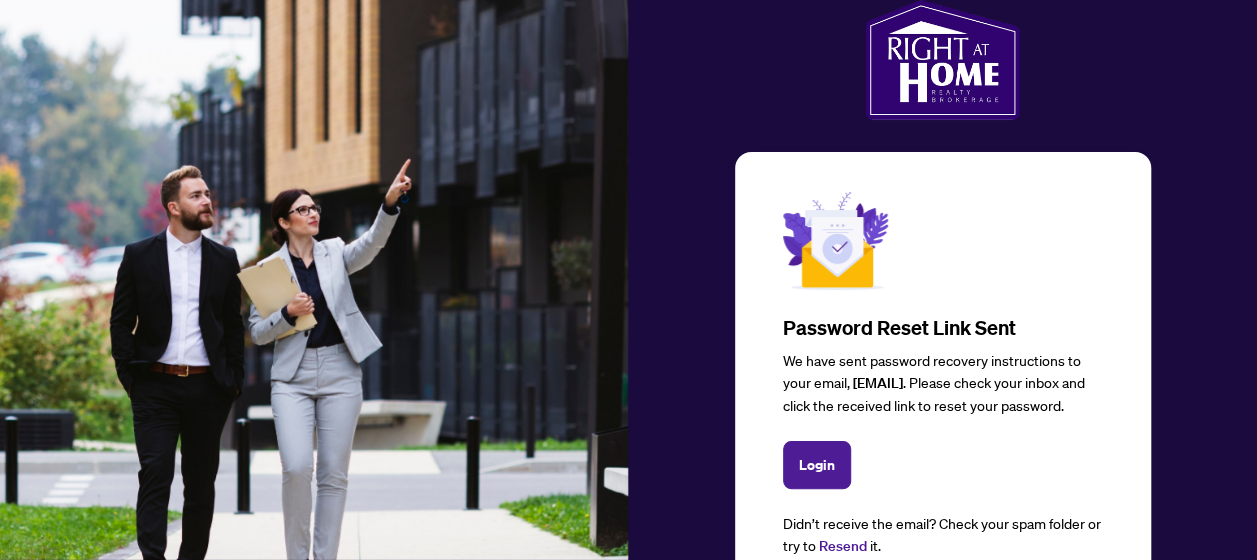 scroll, scrollTop: 104, scrollLeft: 0, axis: vertical 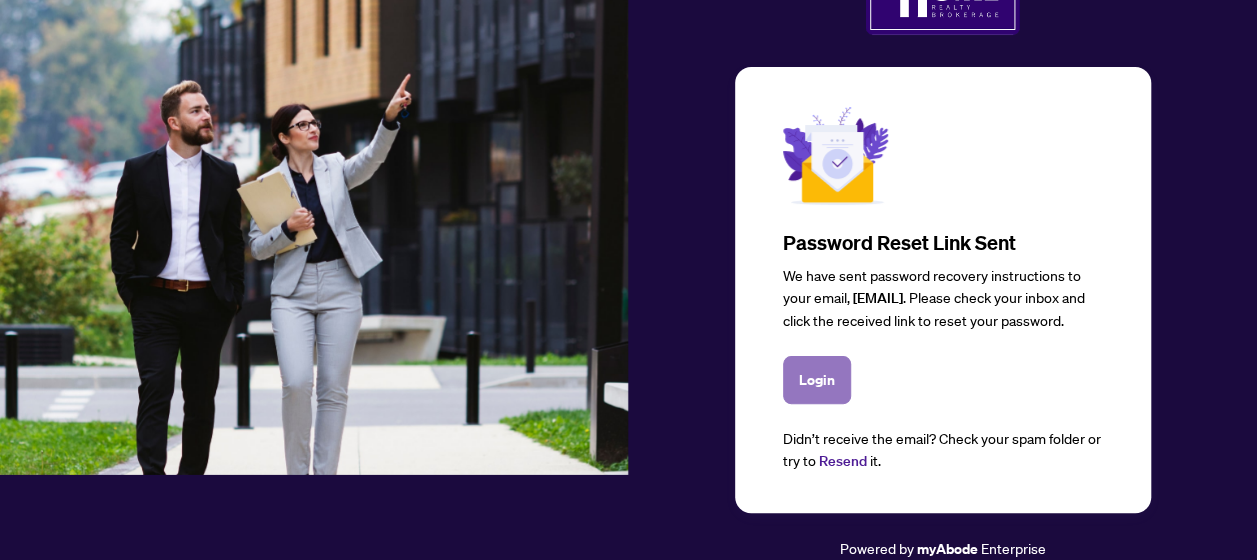 click on "Login" at bounding box center [817, 380] 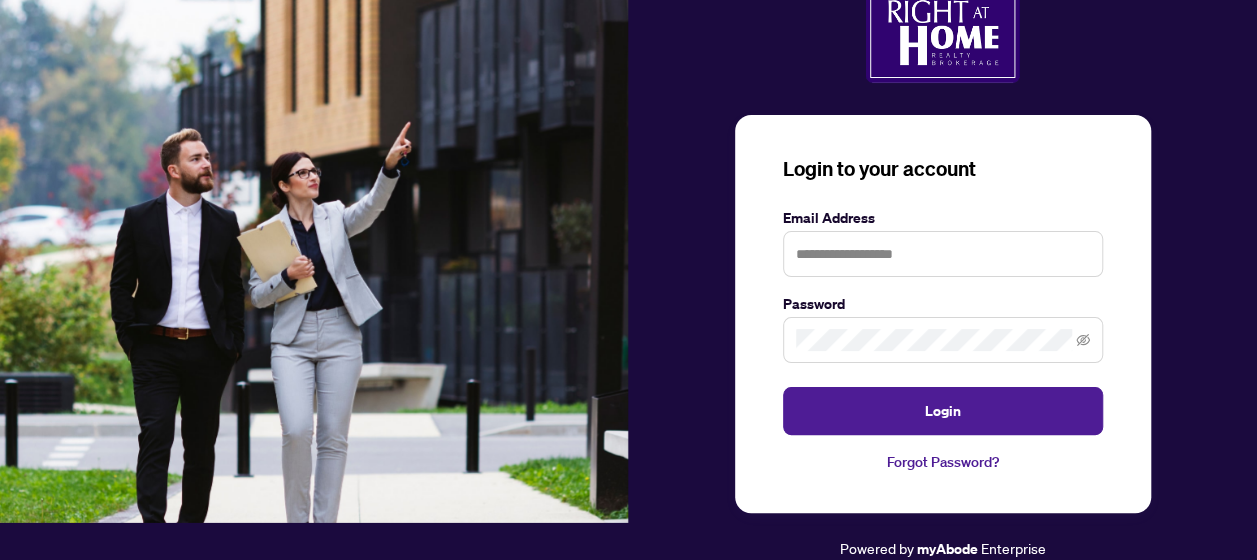 scroll, scrollTop: 34, scrollLeft: 0, axis: vertical 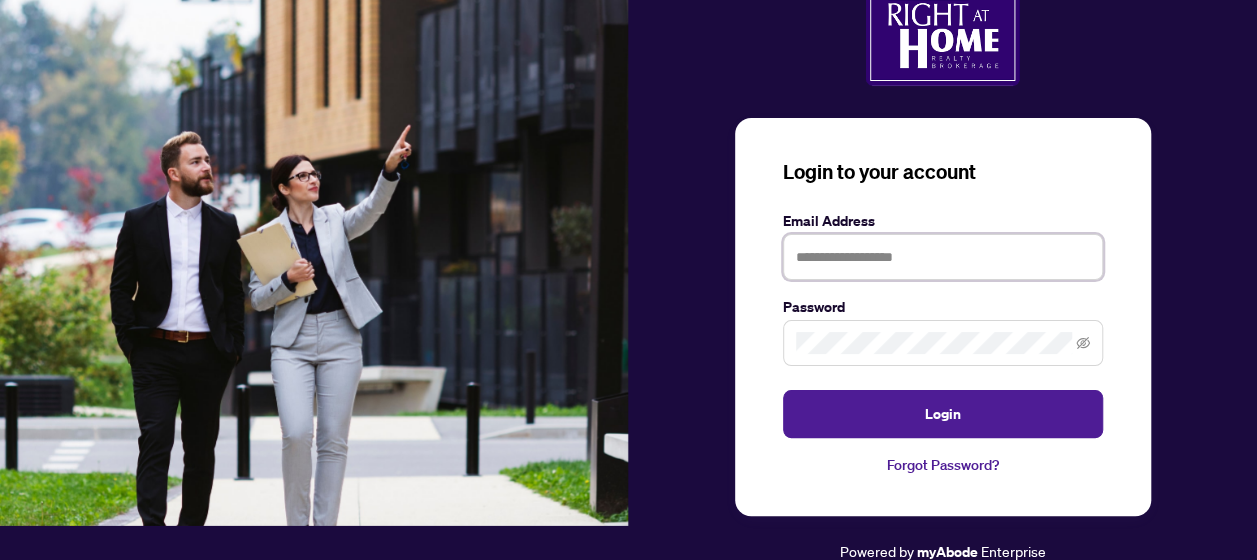 type on "**********" 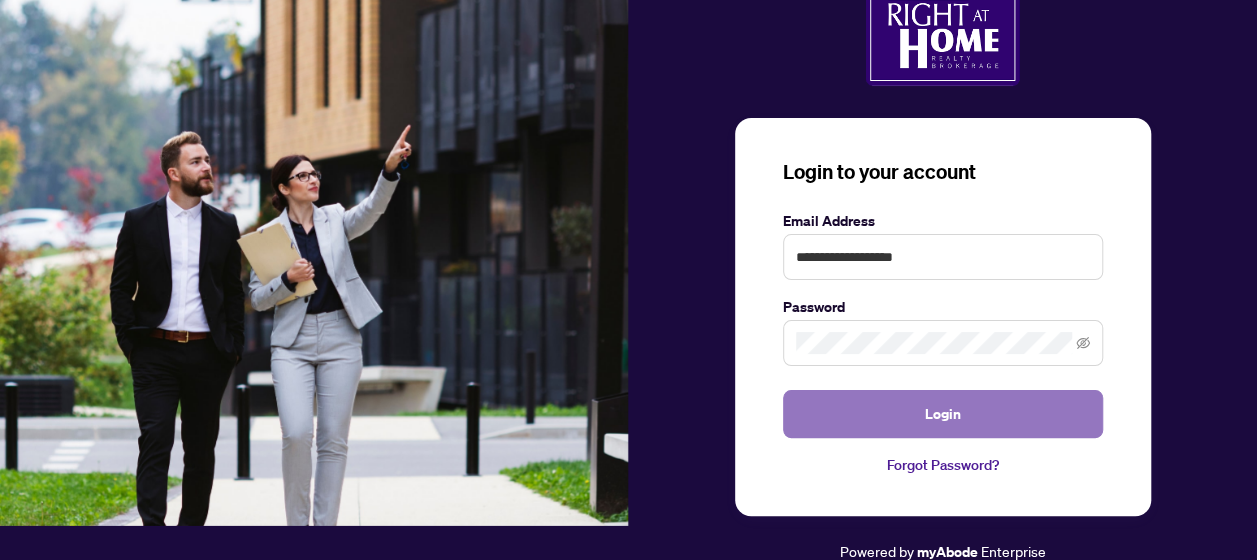 click on "Login" at bounding box center (943, 414) 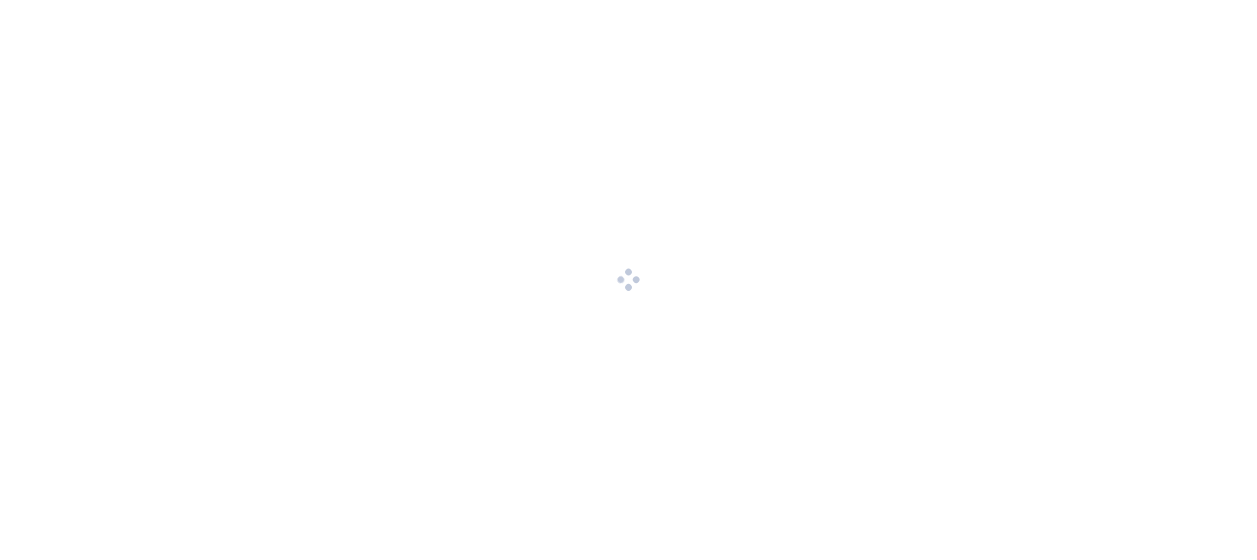 scroll, scrollTop: 0, scrollLeft: 0, axis: both 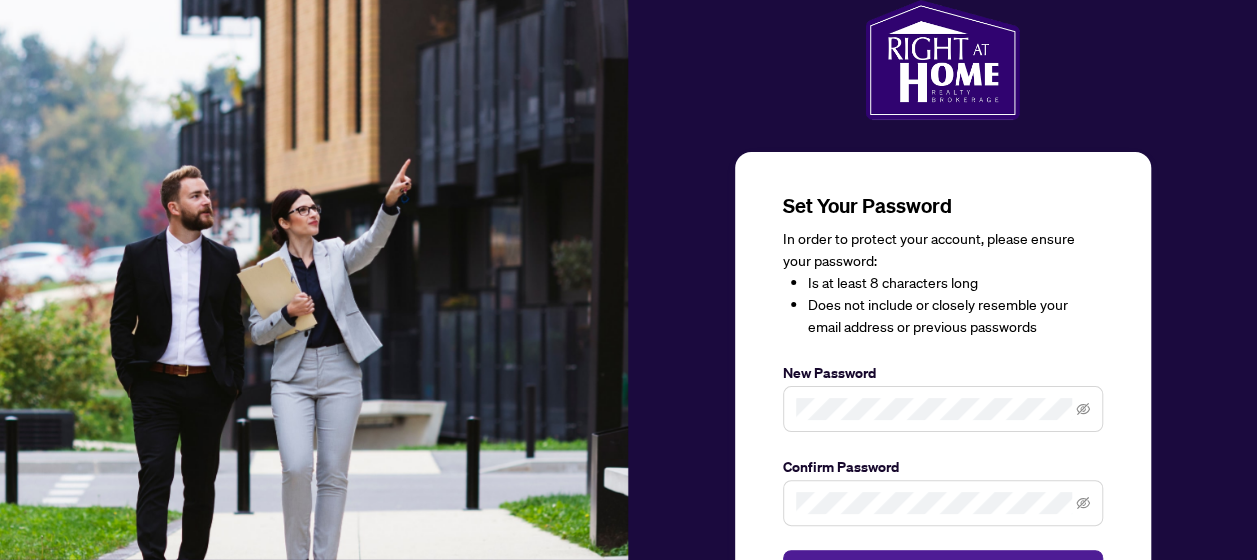 click at bounding box center [943, 409] 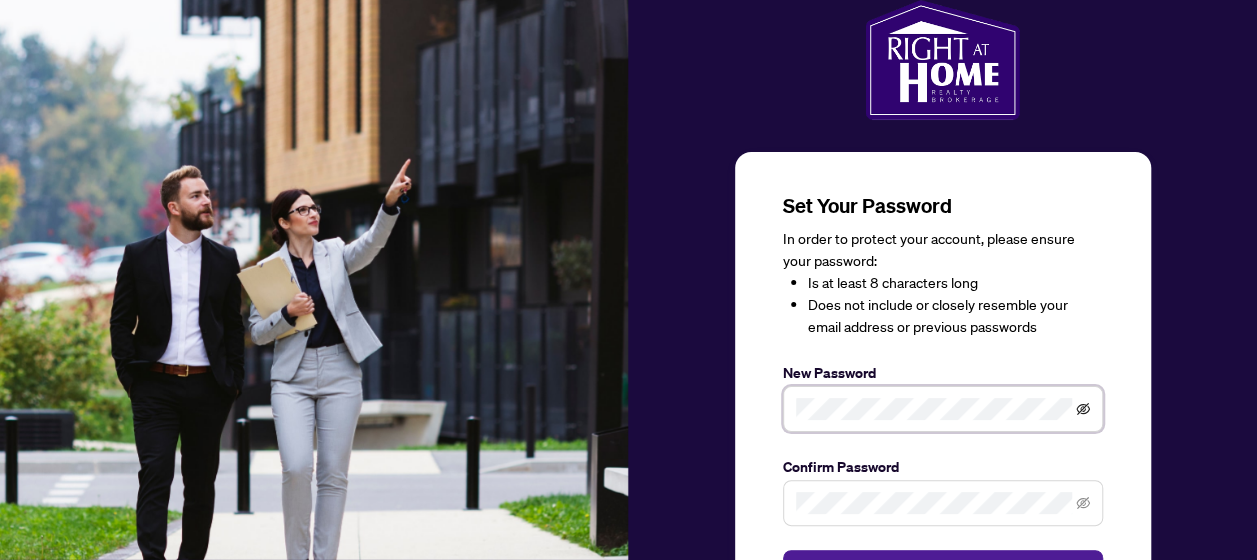 click 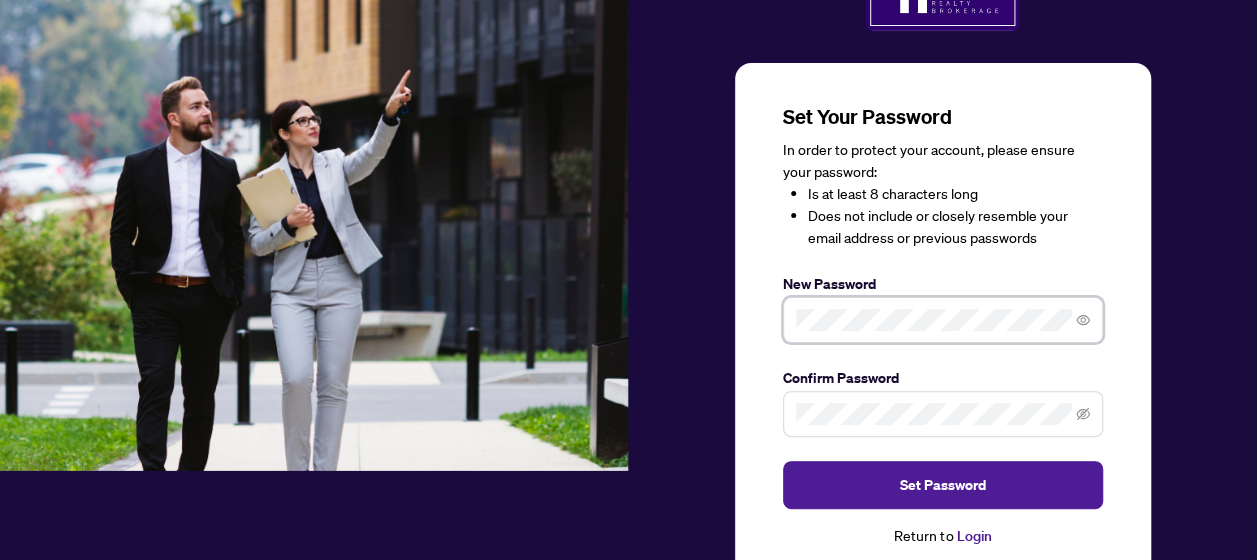 scroll, scrollTop: 90, scrollLeft: 0, axis: vertical 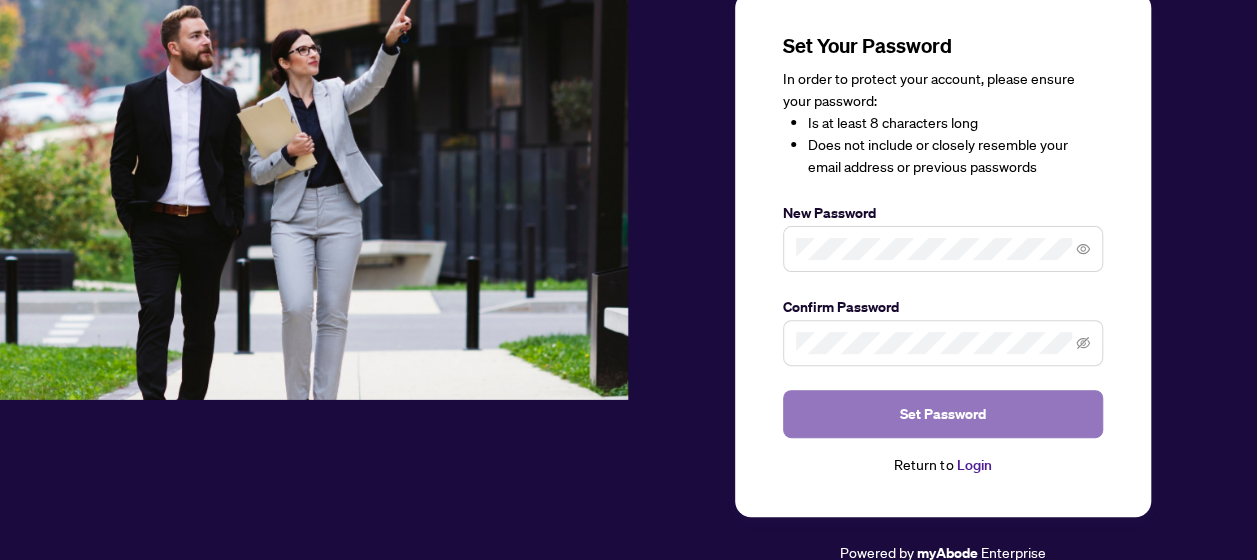 click on "Set Password" at bounding box center [943, 414] 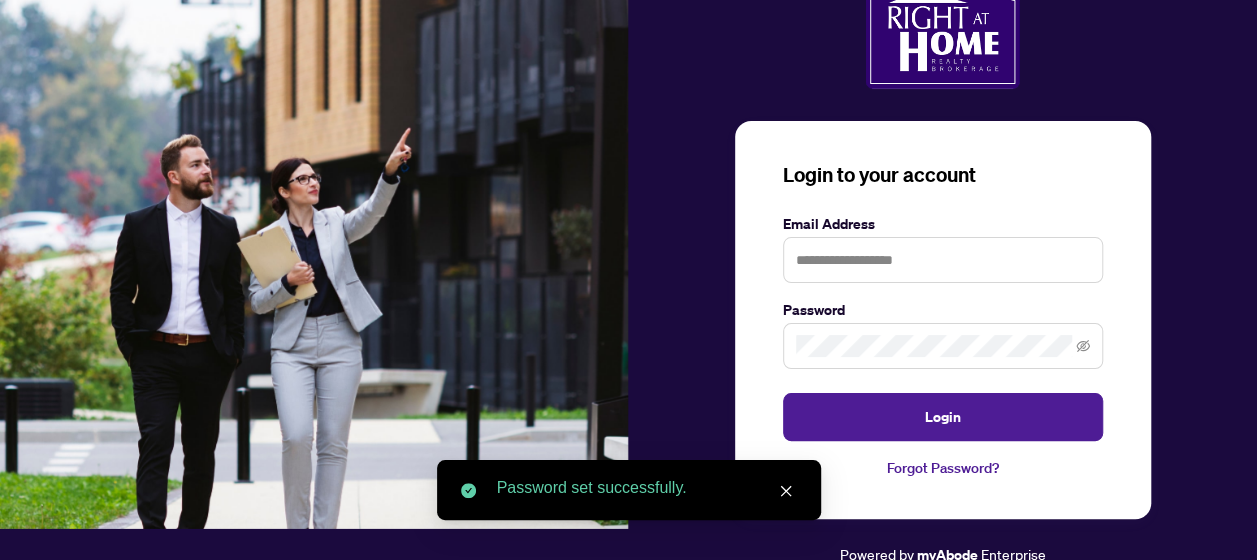 scroll, scrollTop: 34, scrollLeft: 0, axis: vertical 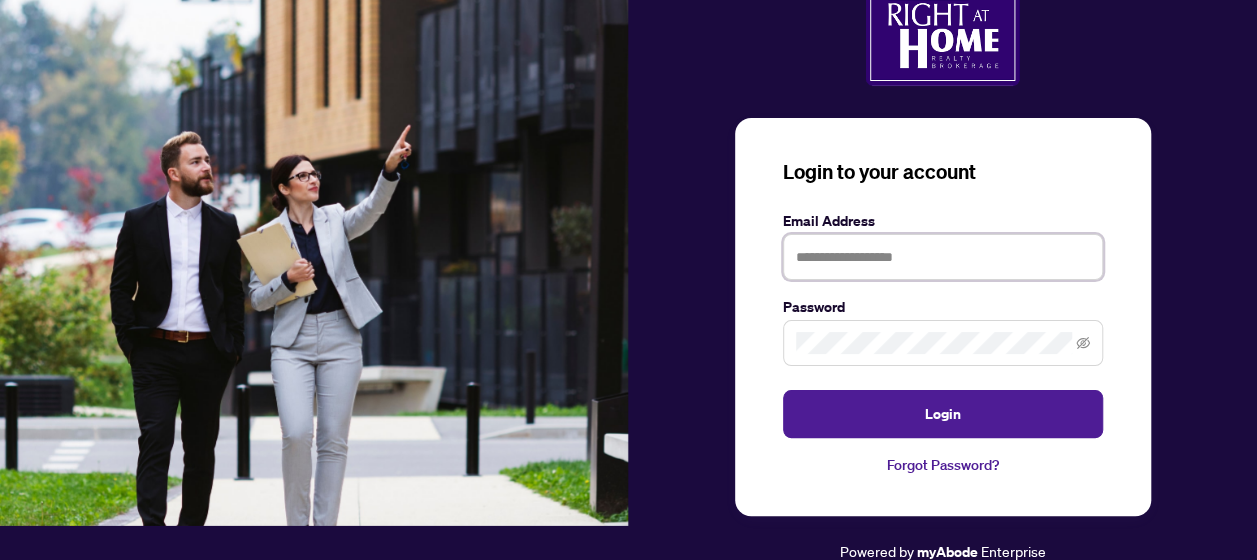 click at bounding box center (943, 257) 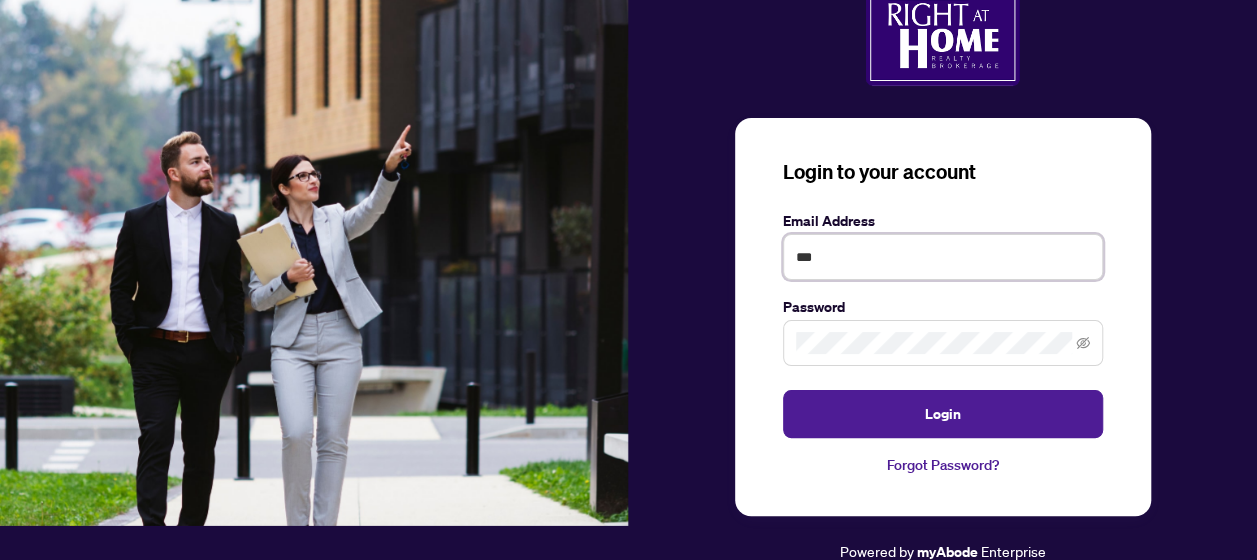 type on "**********" 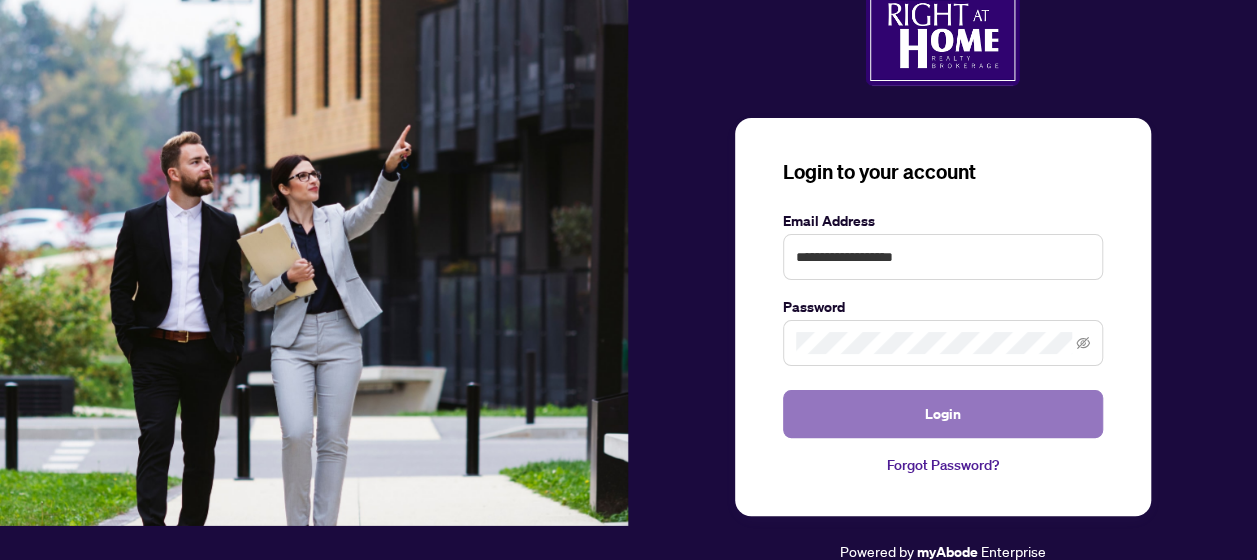 click on "Login" at bounding box center (943, 414) 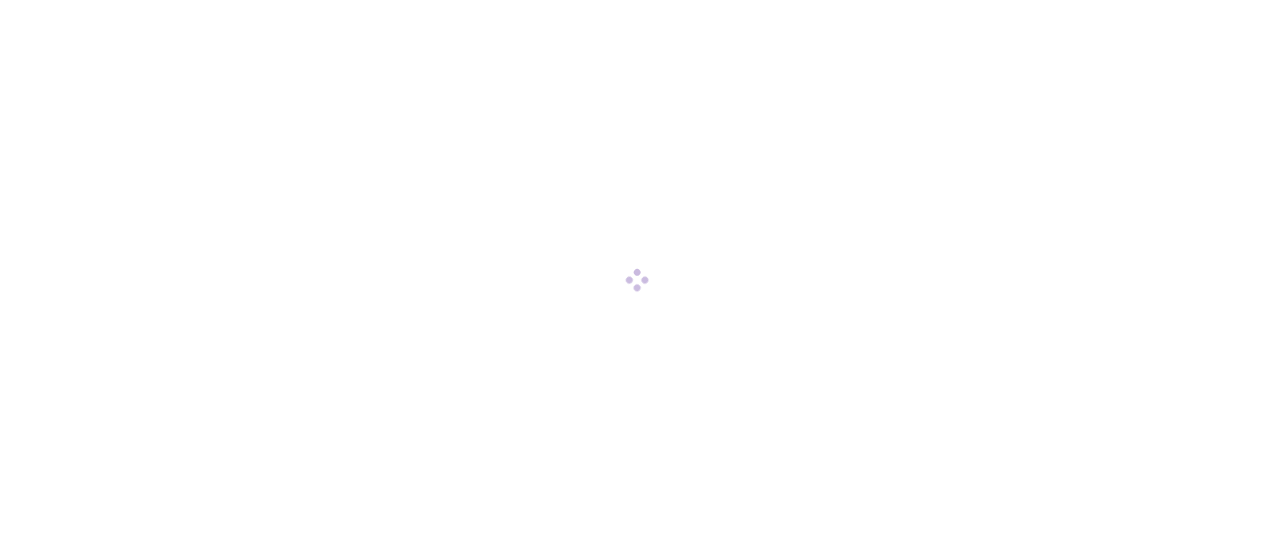 scroll, scrollTop: 0, scrollLeft: 0, axis: both 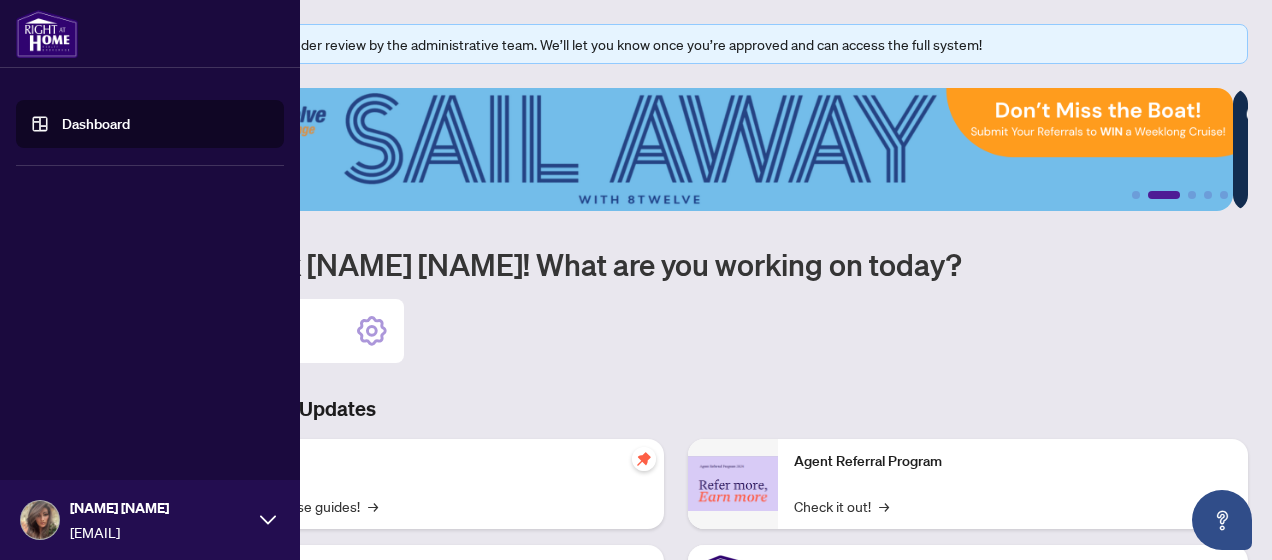 click on "Dashboard" at bounding box center [96, 124] 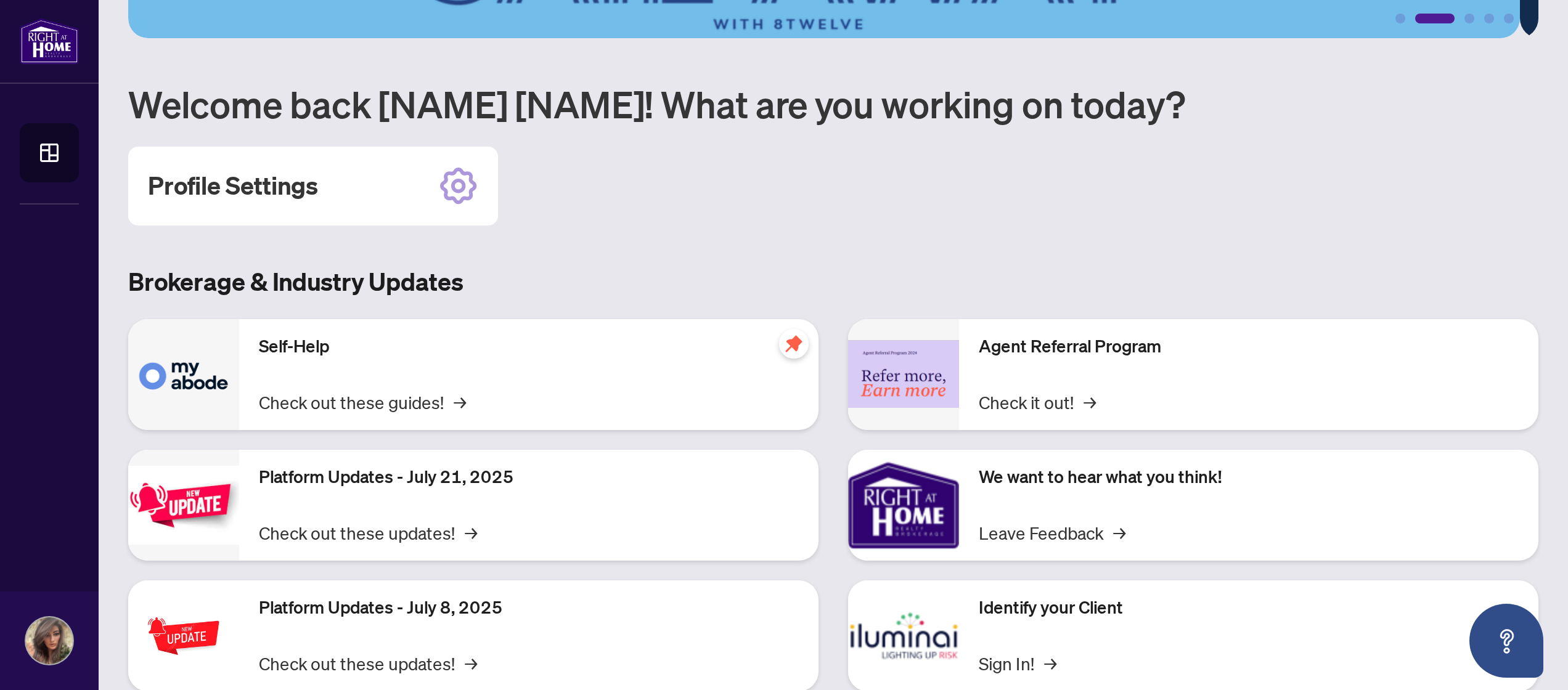scroll, scrollTop: 0, scrollLeft: 0, axis: both 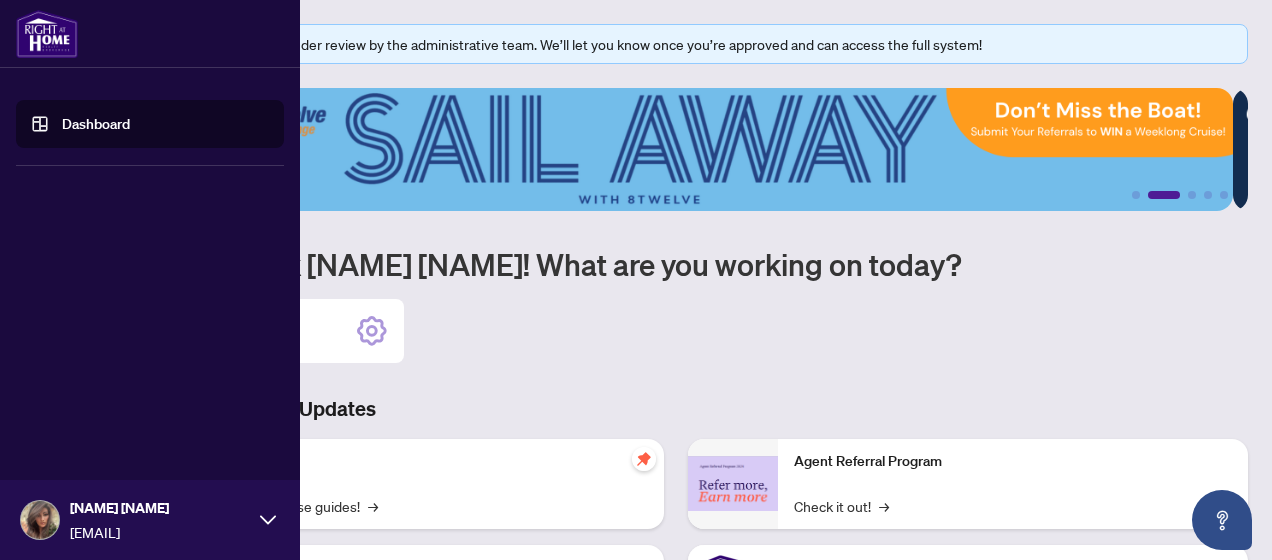 click on "Dashboard" at bounding box center [96, 124] 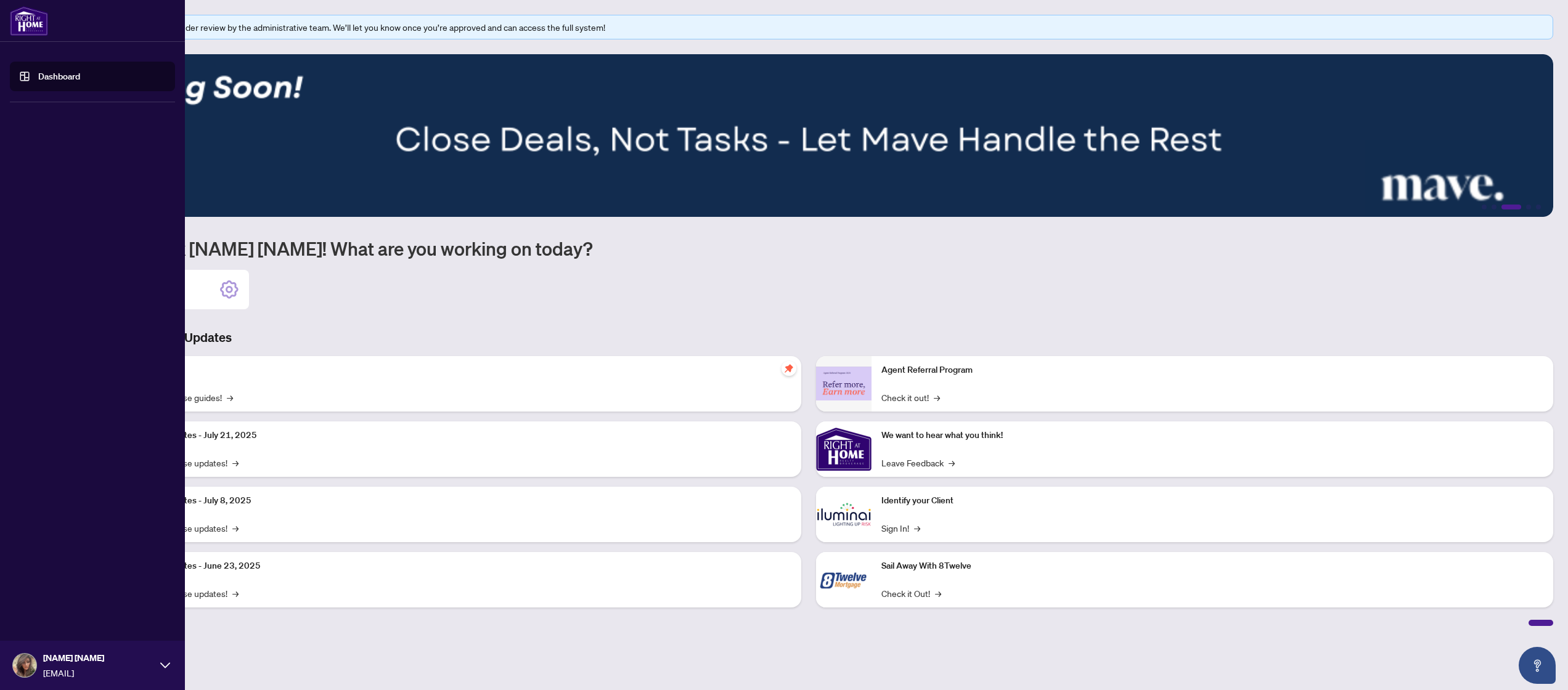 click on "Dashboard" at bounding box center (59, 76) 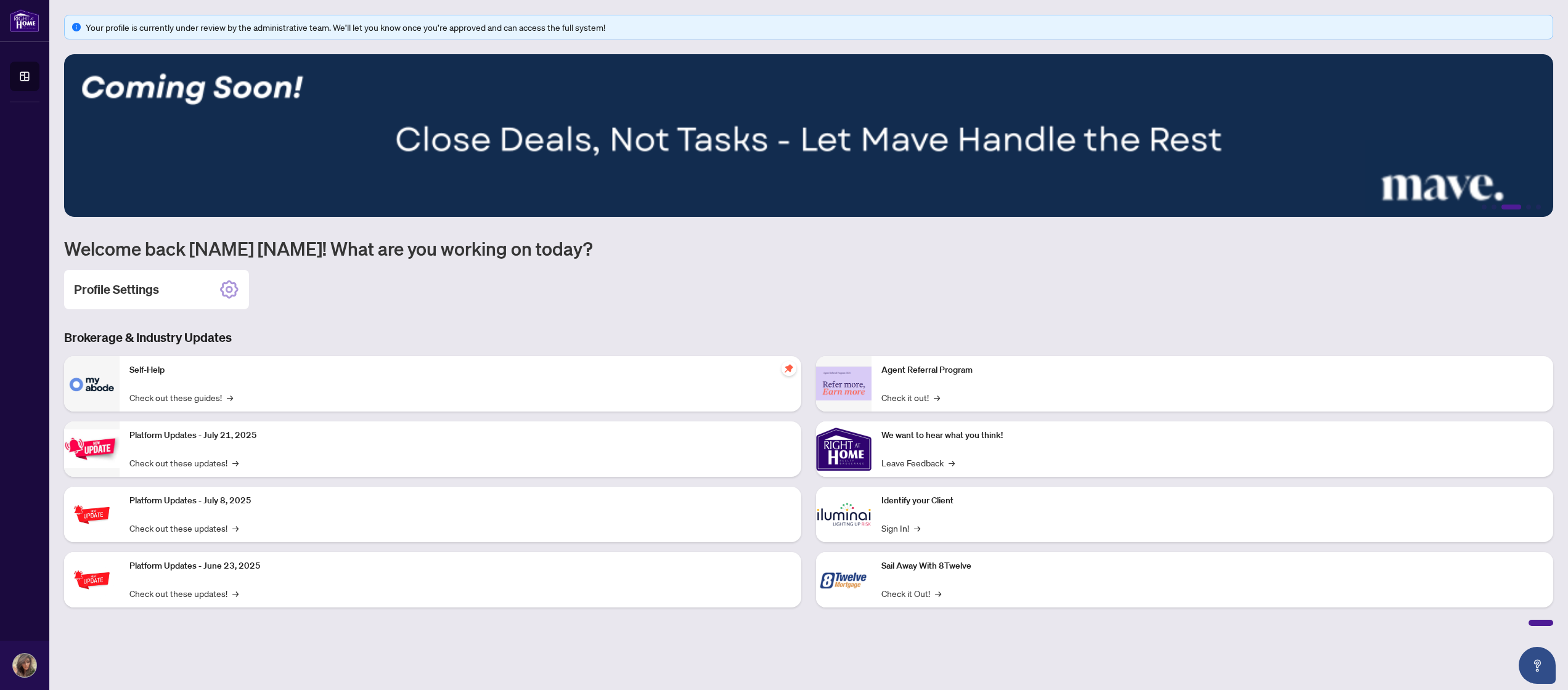 click at bounding box center (809, 136) 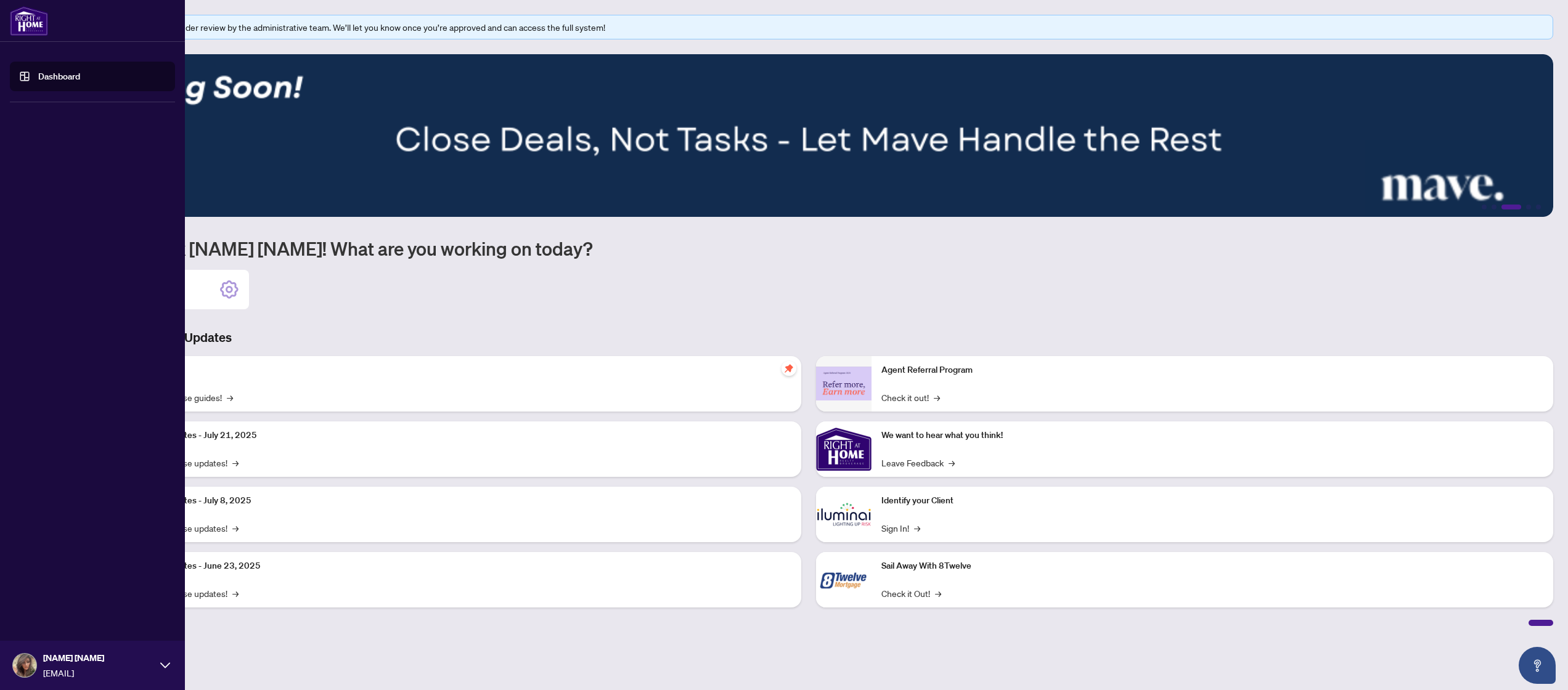 click on "Dashboard" at bounding box center (59, 76) 